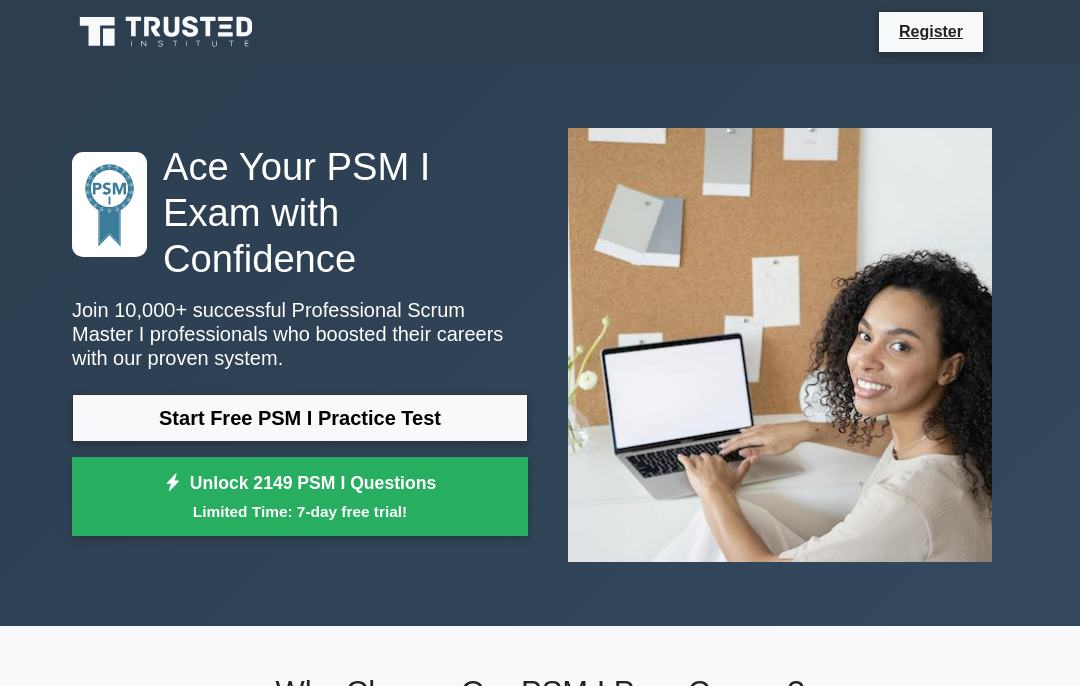scroll, scrollTop: 0, scrollLeft: 0, axis: both 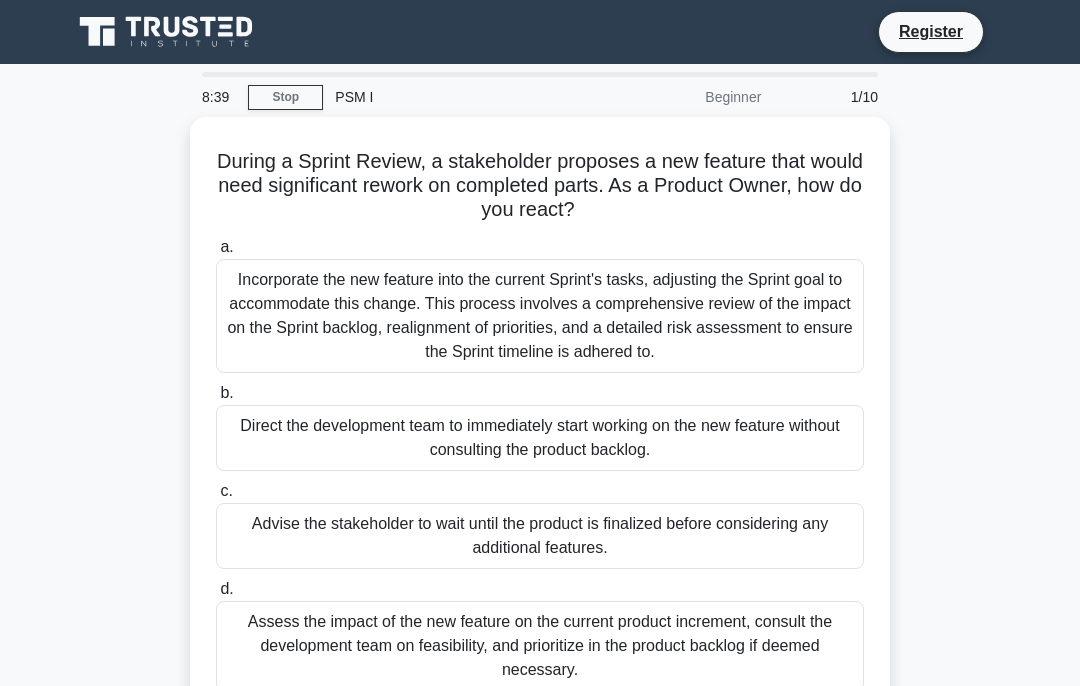 click on "Assess the impact of the new feature on the current product increment, consult the development team on feasibility, and prioritize in the product backlog if deemed necessary." at bounding box center (540, 646) 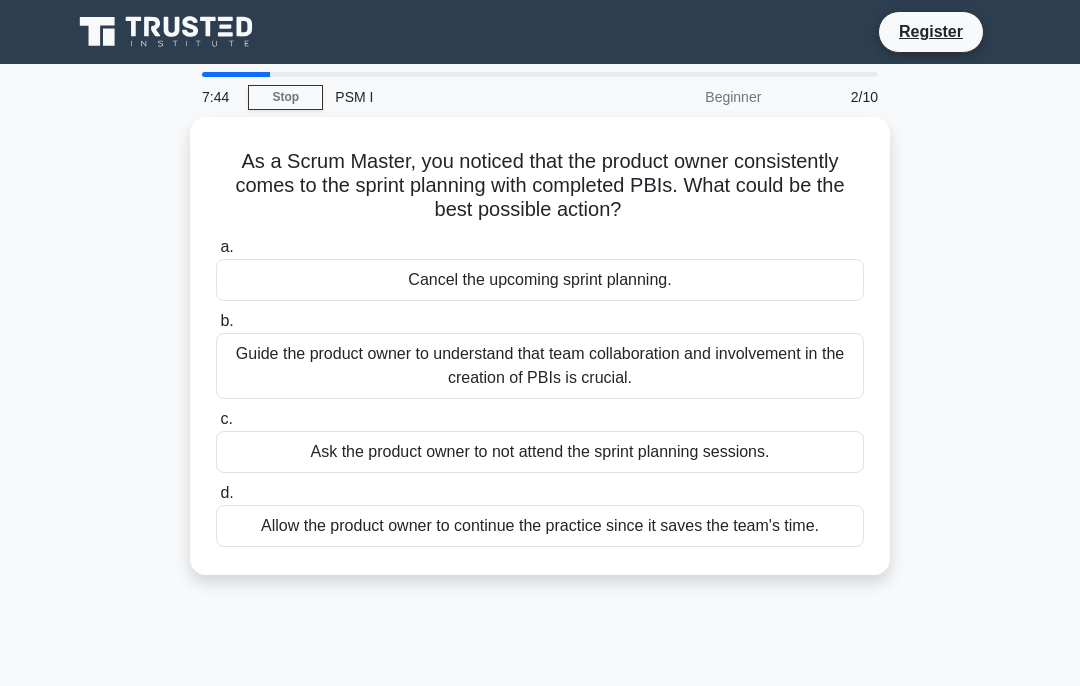 click on "Guide the product owner to understand that team collaboration and involvement in the creation of PBIs is crucial." at bounding box center [540, 366] 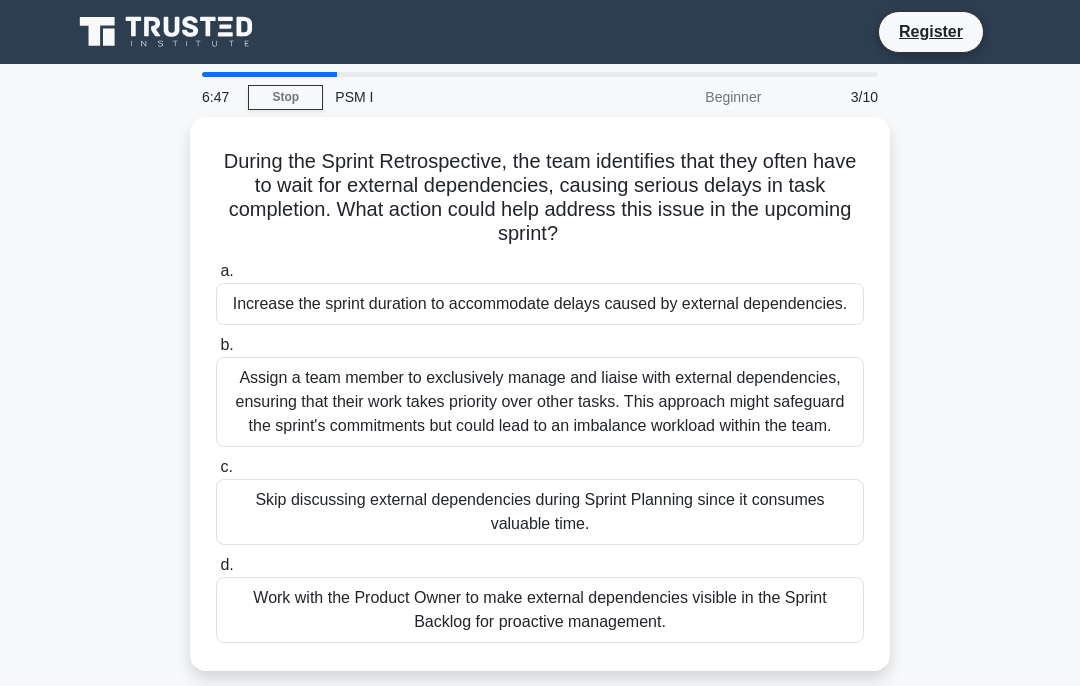 click on "Work with the Product Owner to make external dependencies visible in the Sprint Backlog for proactive management." at bounding box center [540, 610] 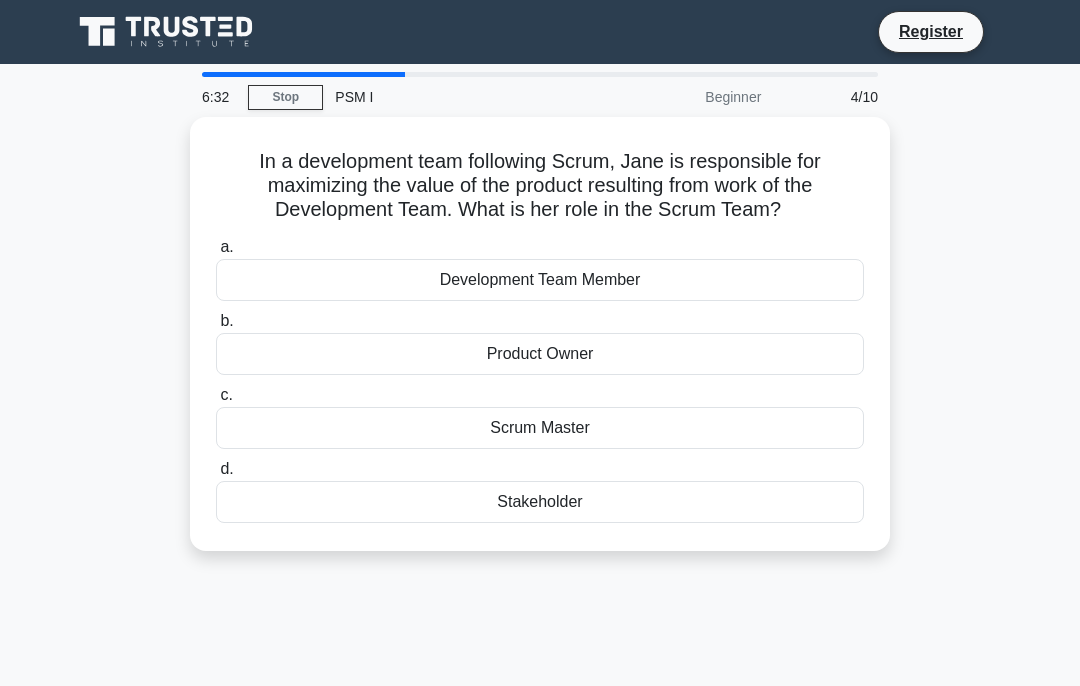 click on "Product Owner" at bounding box center [540, 354] 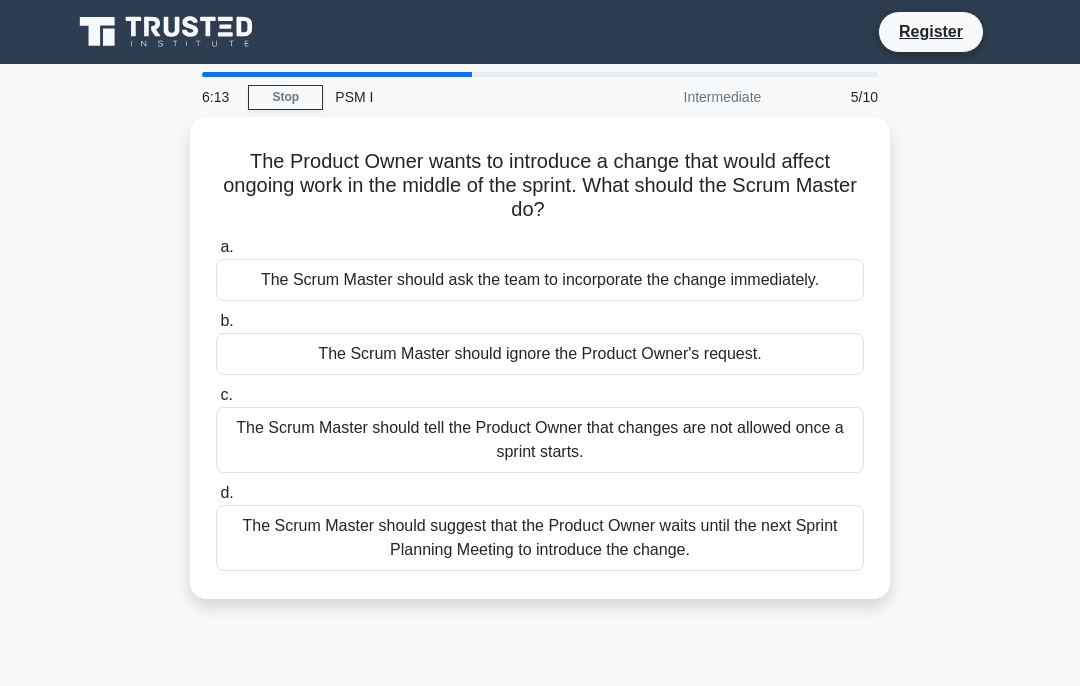 click on "The Scrum Master should suggest that the Product Owner waits until the next Sprint Planning Meeting to introduce the change." at bounding box center (540, 538) 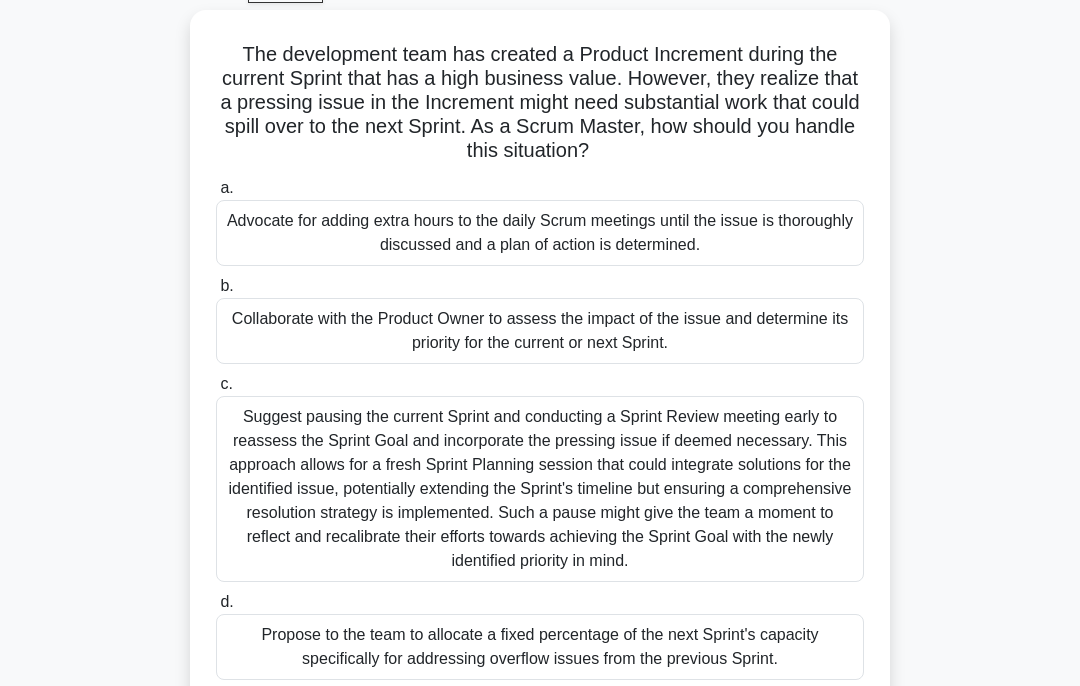 scroll, scrollTop: 112, scrollLeft: 0, axis: vertical 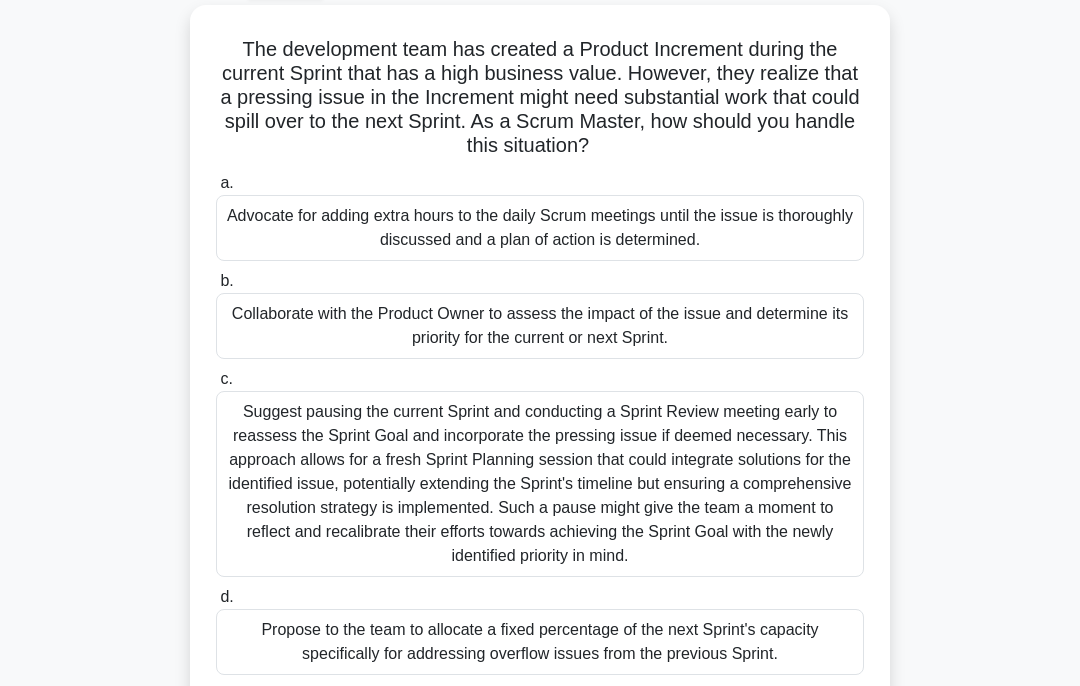 click on "Collaborate with the Product Owner to assess the impact of the issue and determine its priority for the current or next Sprint." at bounding box center (540, 326) 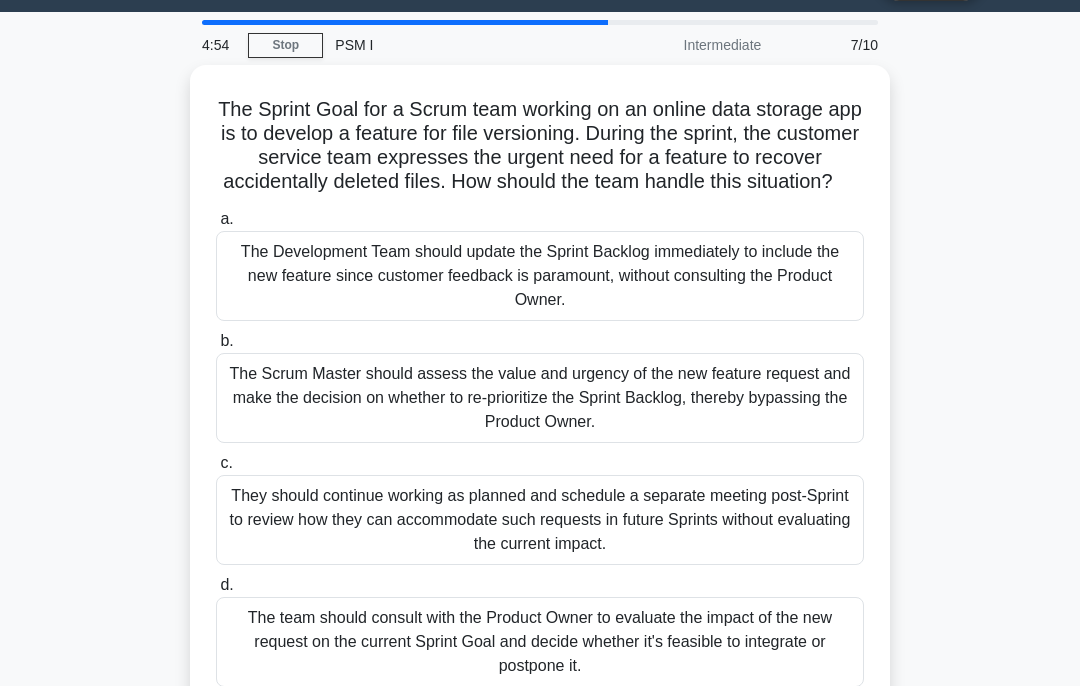 scroll, scrollTop: 54, scrollLeft: 0, axis: vertical 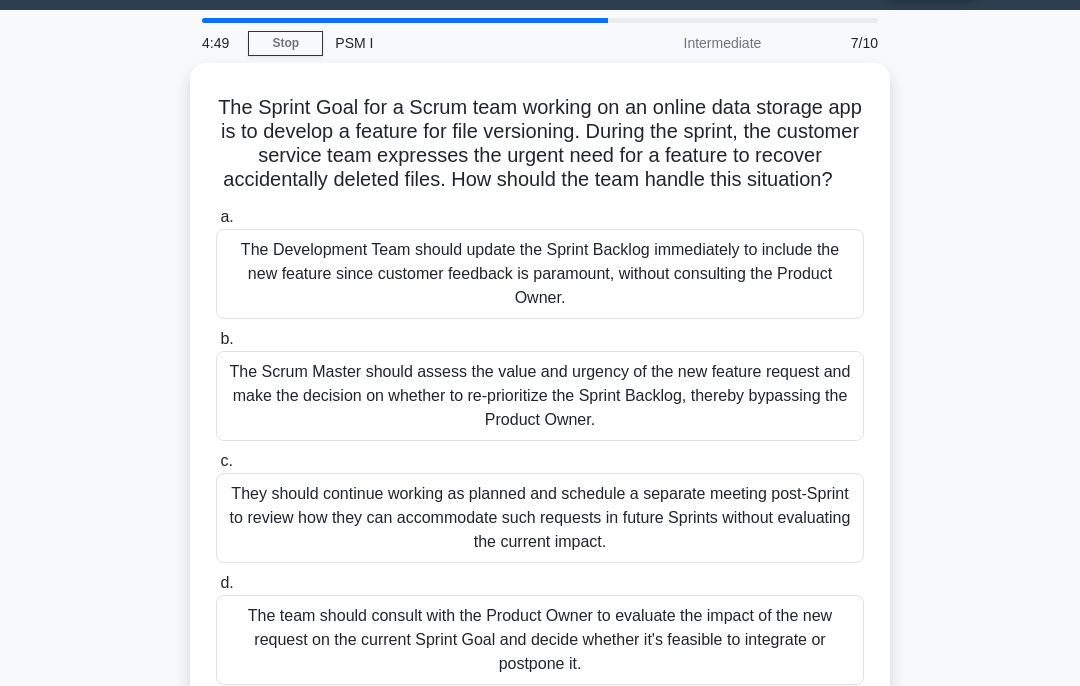 click on "The team should consult with the Product Owner to evaluate the impact of the new request on the current Sprint Goal and decide whether it's feasible to integrate or postpone it." at bounding box center [540, 640] 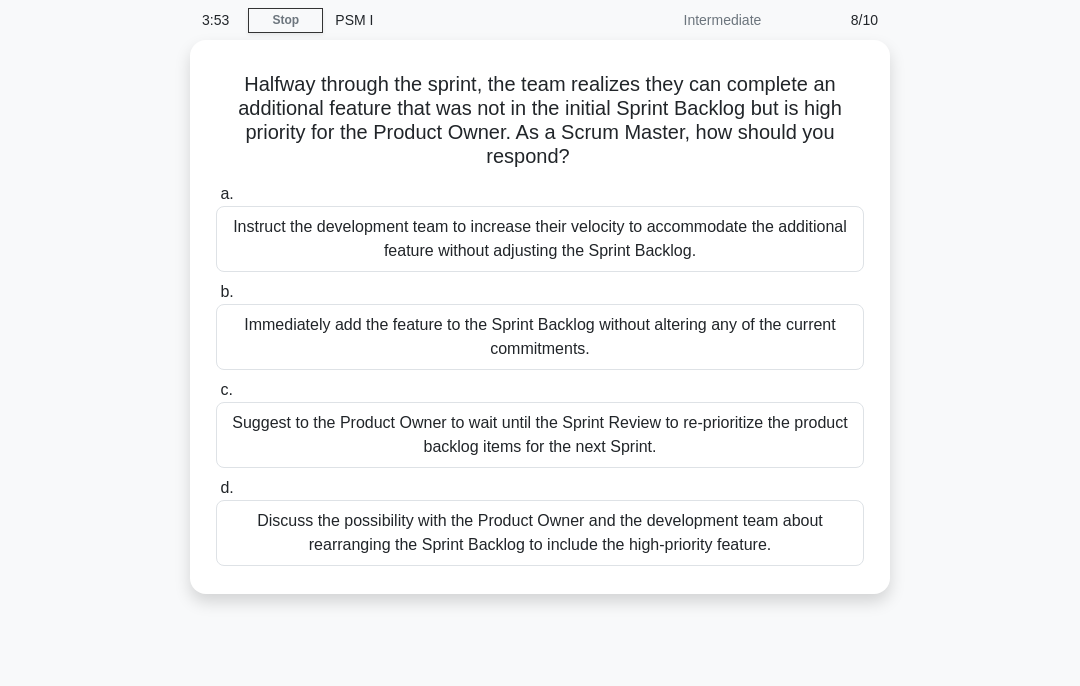 scroll, scrollTop: 77, scrollLeft: 0, axis: vertical 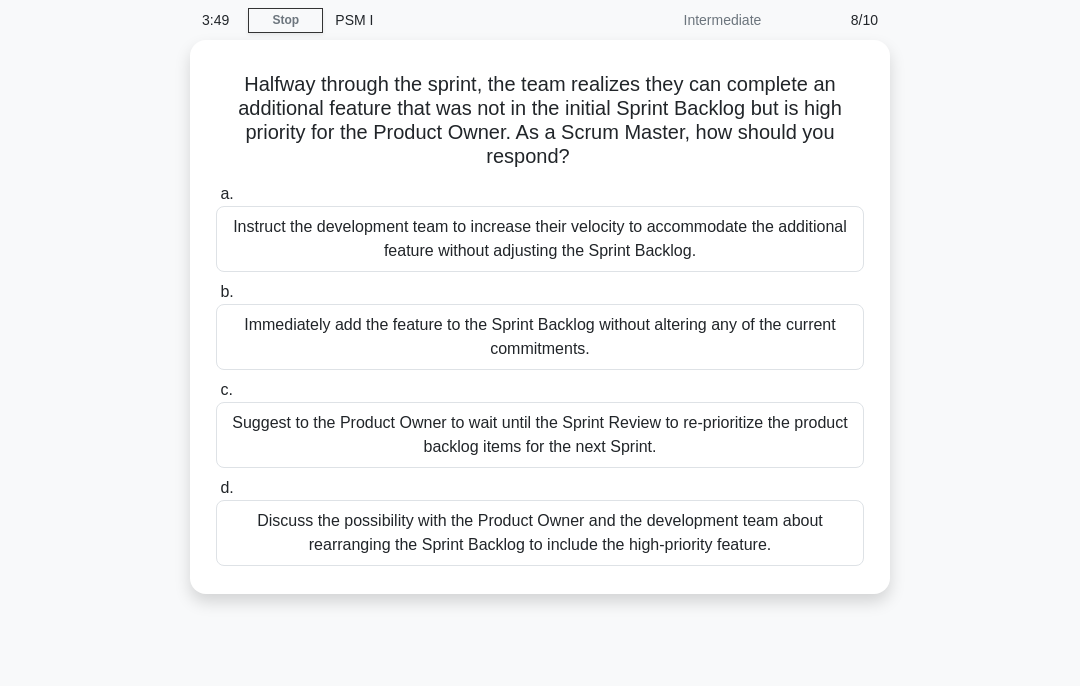 click on "Discuss the possibility with the Product Owner and the development team about rearranging the Sprint Backlog to include the high-priority feature." at bounding box center (540, 533) 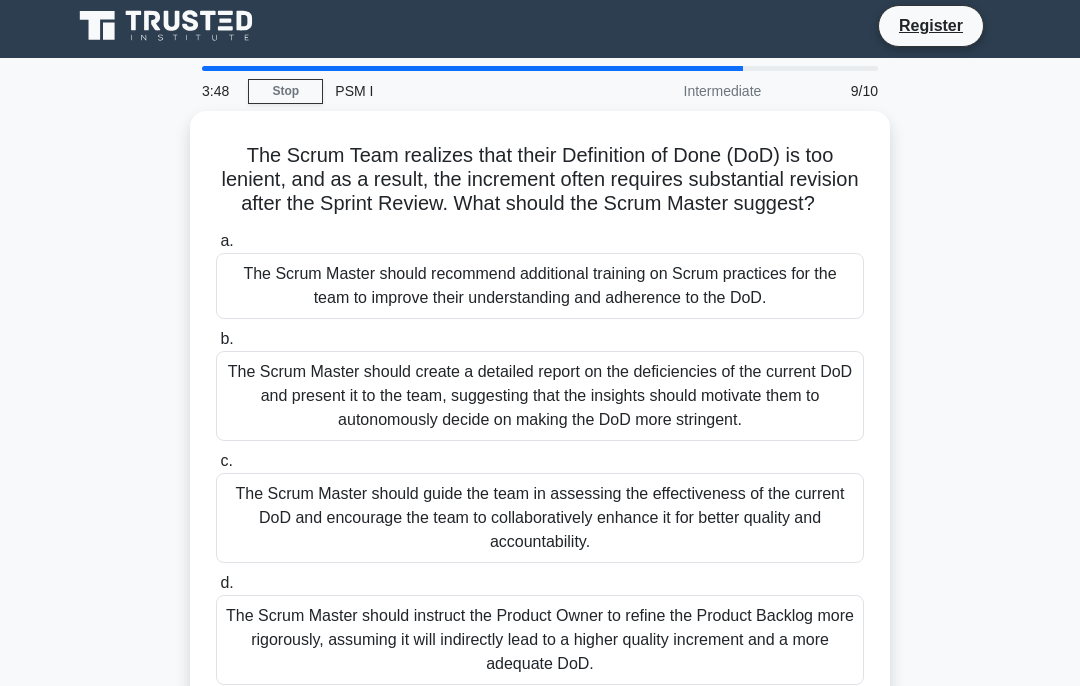 scroll, scrollTop: 0, scrollLeft: 0, axis: both 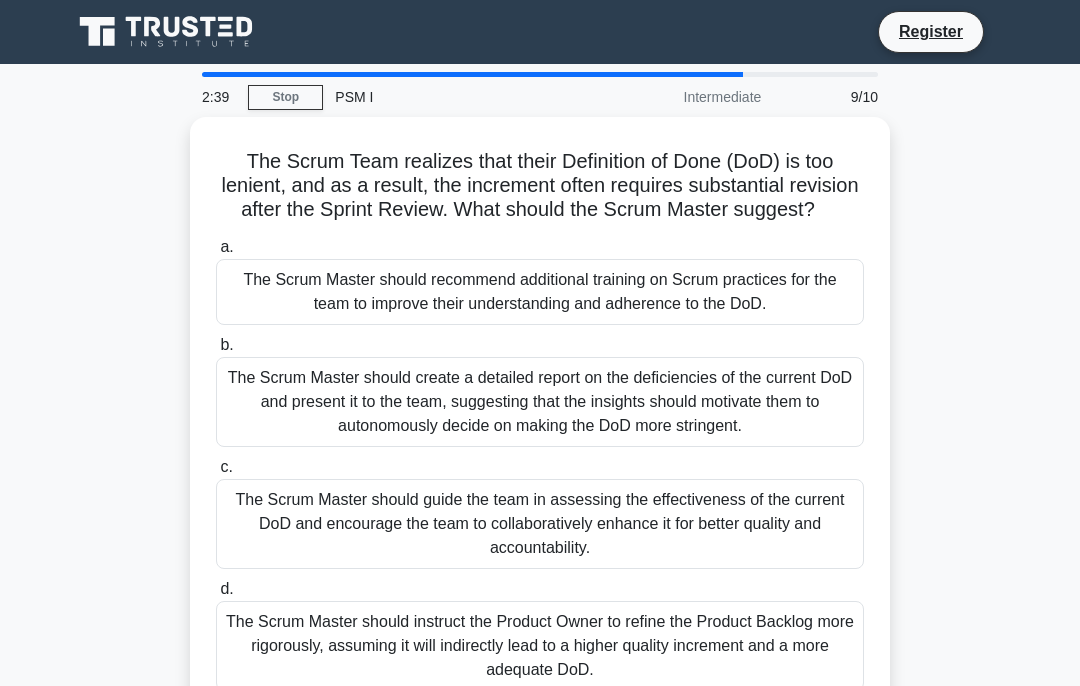 click on "The Scrum Master should guide the team in assessing the effectiveness of the current DoD and encourage the team to collaboratively enhance it for better quality and accountability." at bounding box center [540, 524] 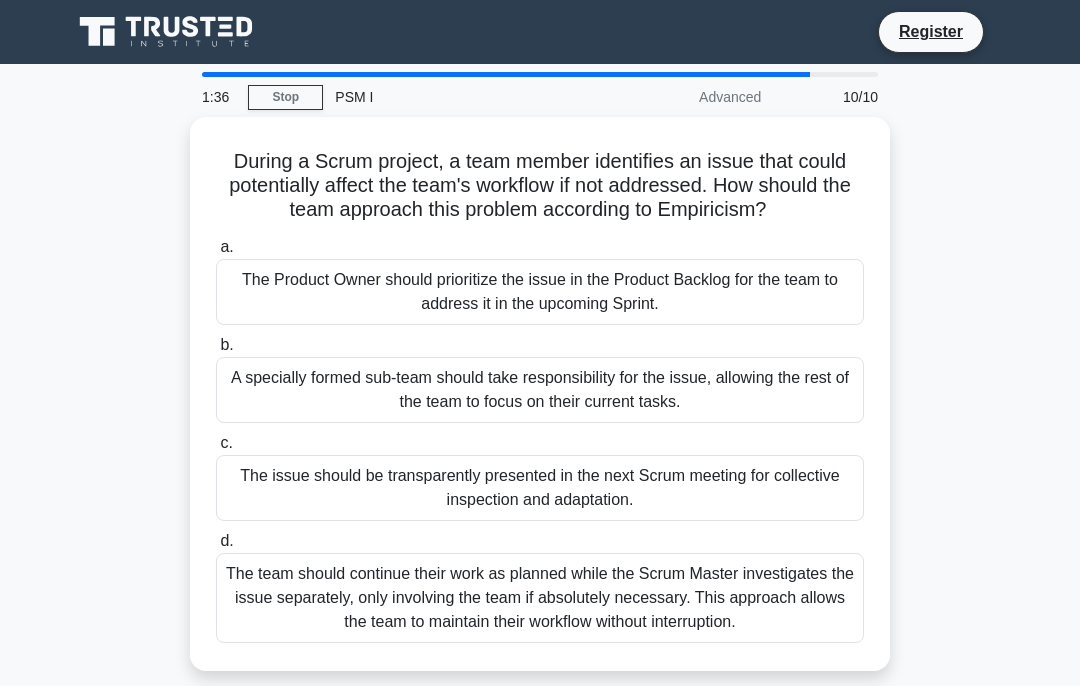 click on "The issue should be transparently presented in the next Scrum meeting for collective inspection and adaptation." at bounding box center [540, 488] 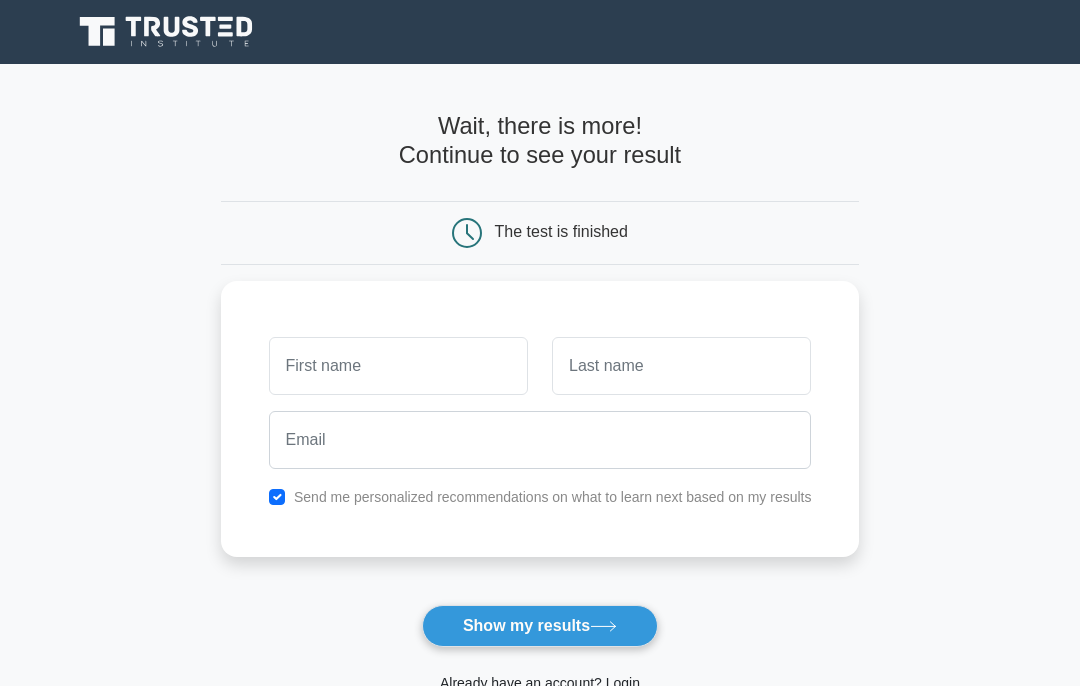 scroll, scrollTop: 0, scrollLeft: 0, axis: both 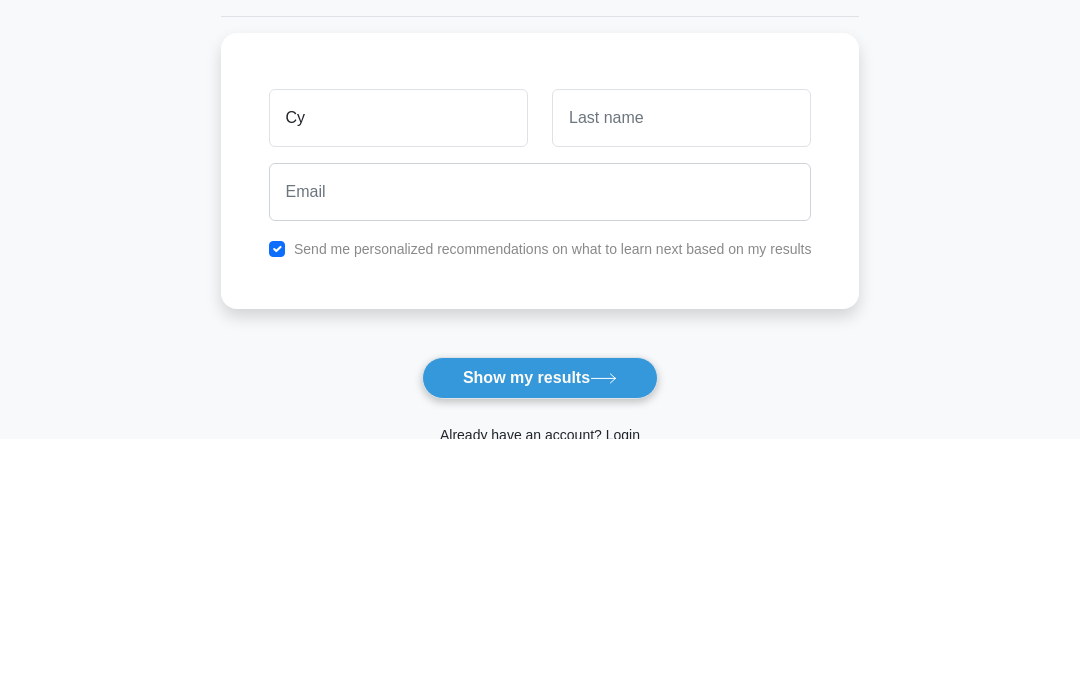 type on "C" 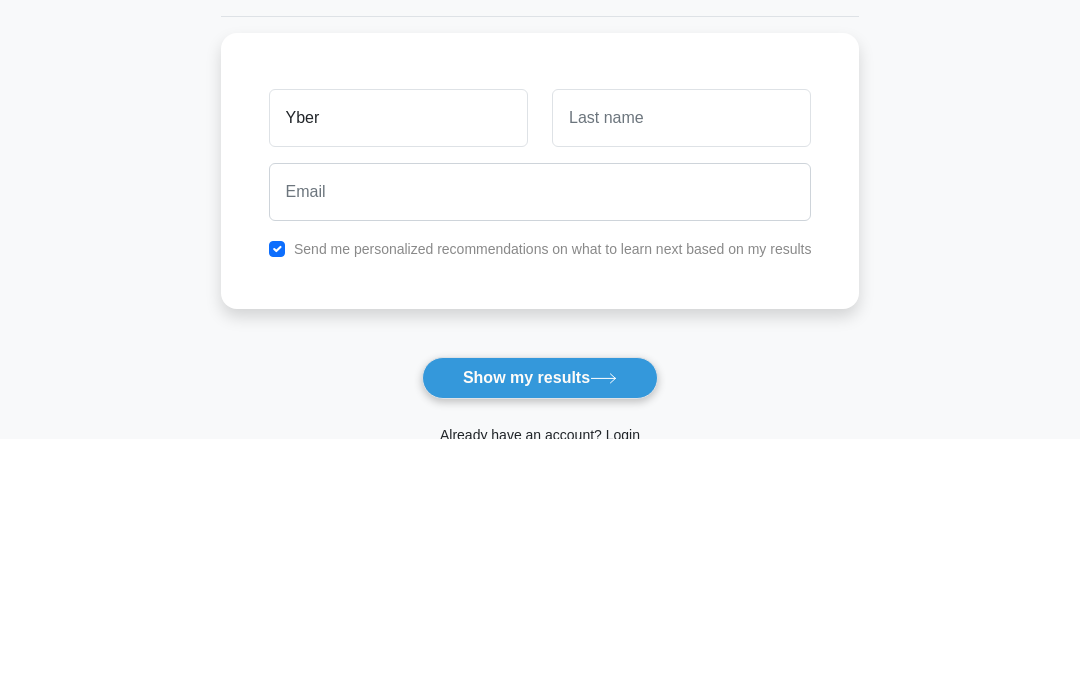 type on "[NAME]" 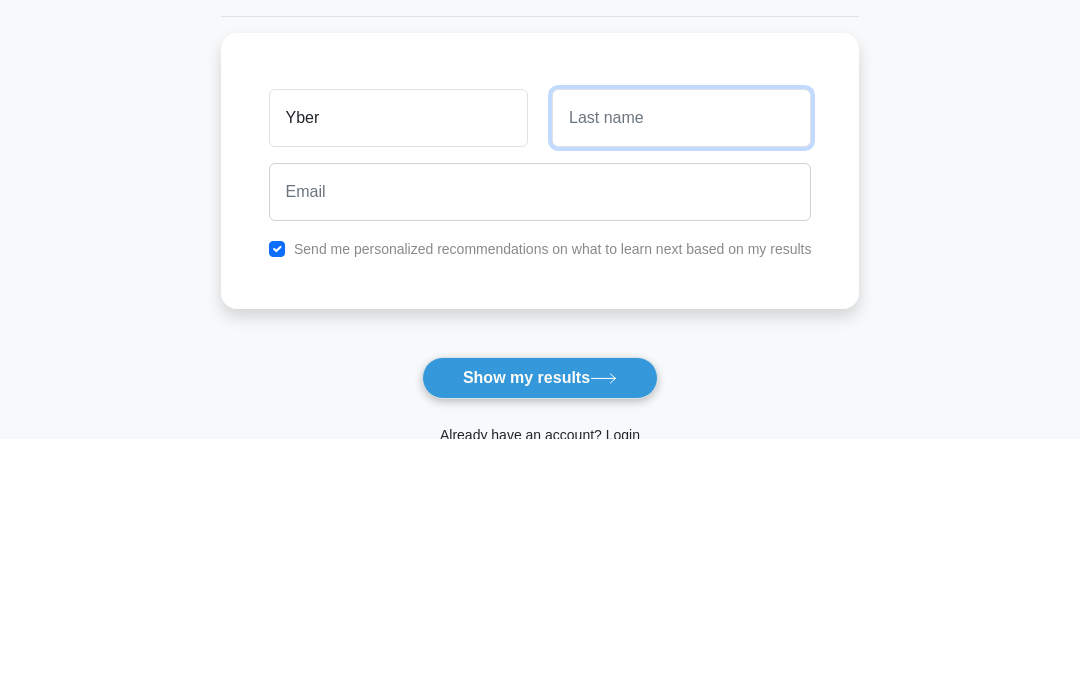 click at bounding box center (681, 366) 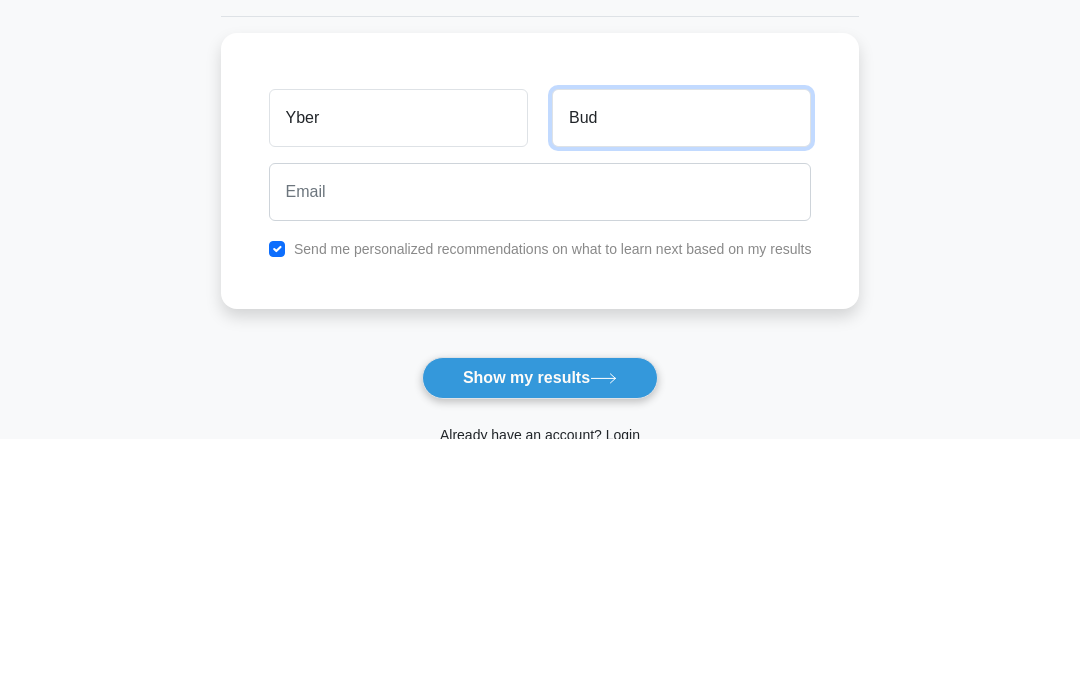 type on "Bud" 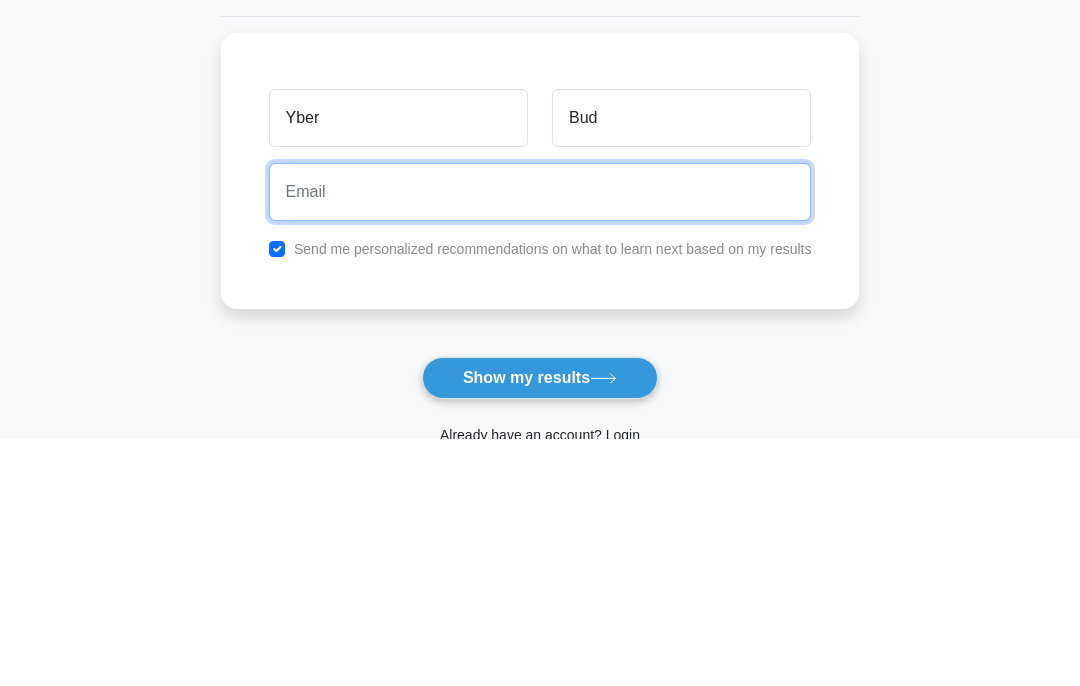 click at bounding box center (540, 440) 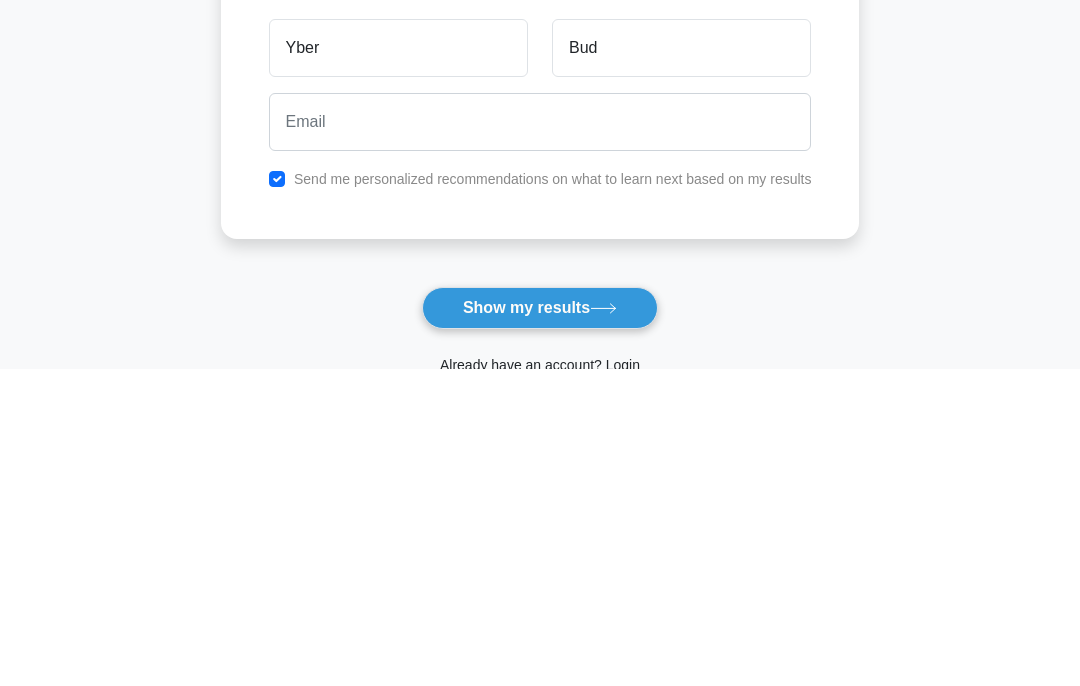 click at bounding box center (277, 497) 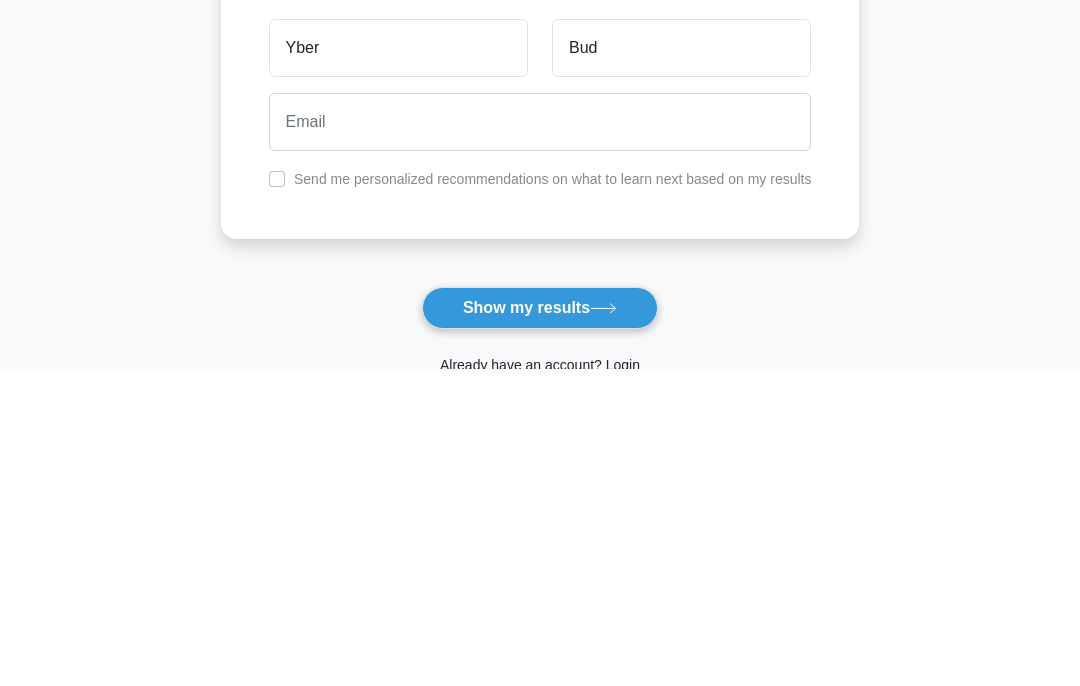 scroll, scrollTop: 316, scrollLeft: 0, axis: vertical 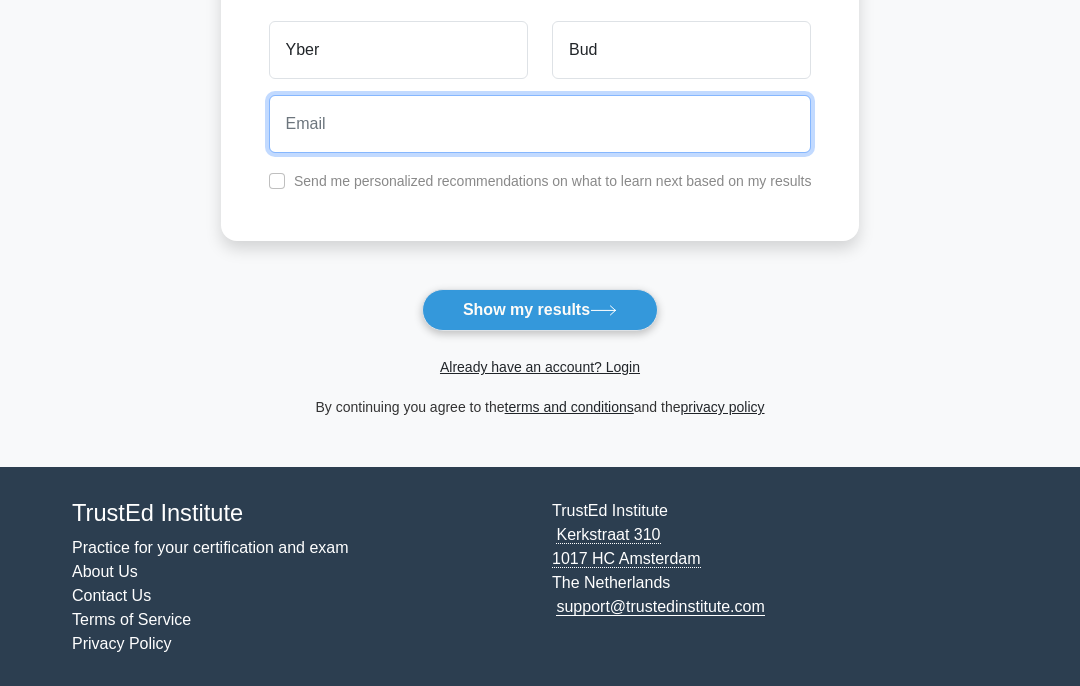 click at bounding box center [540, 124] 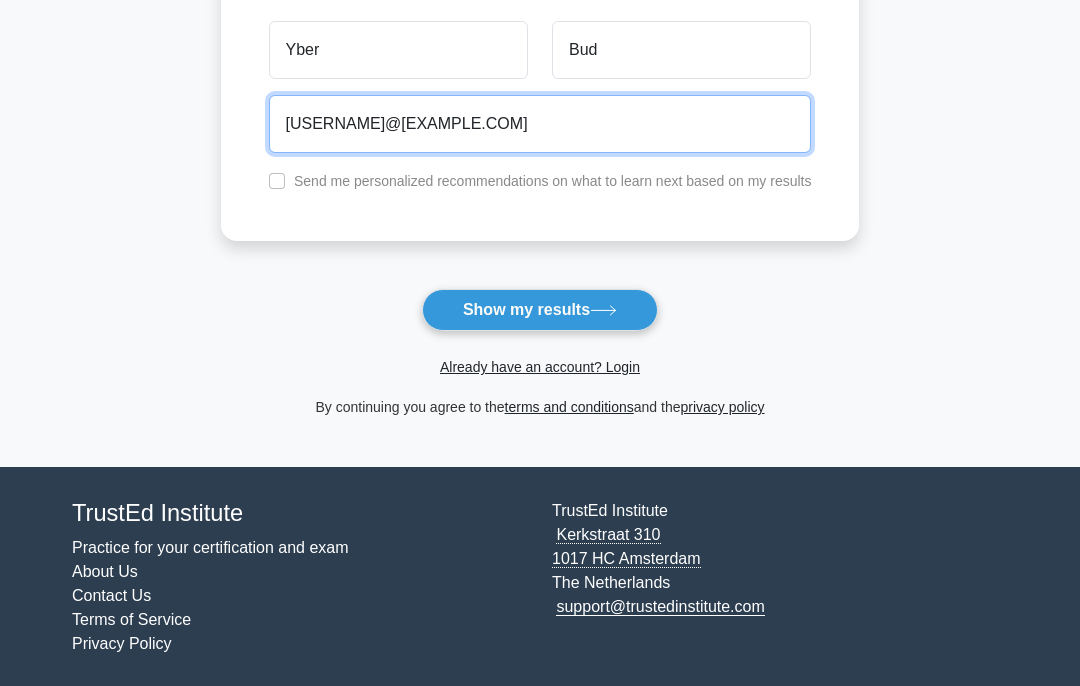 type on "cyberbuddy2007@gmail.com" 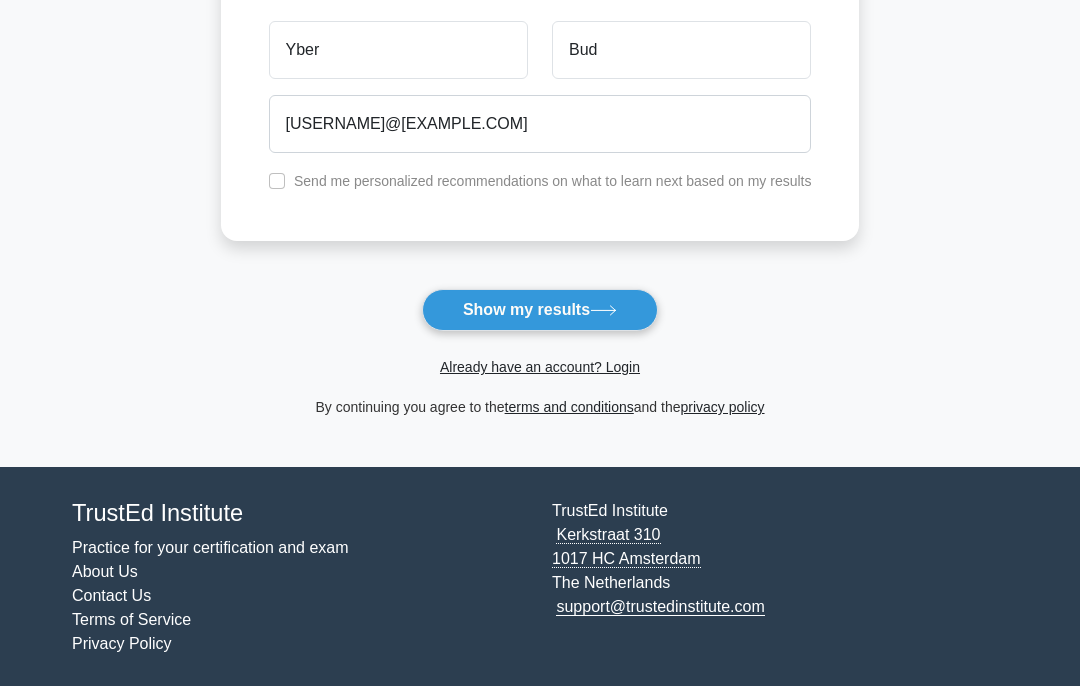 click on "Show my results" at bounding box center (540, 310) 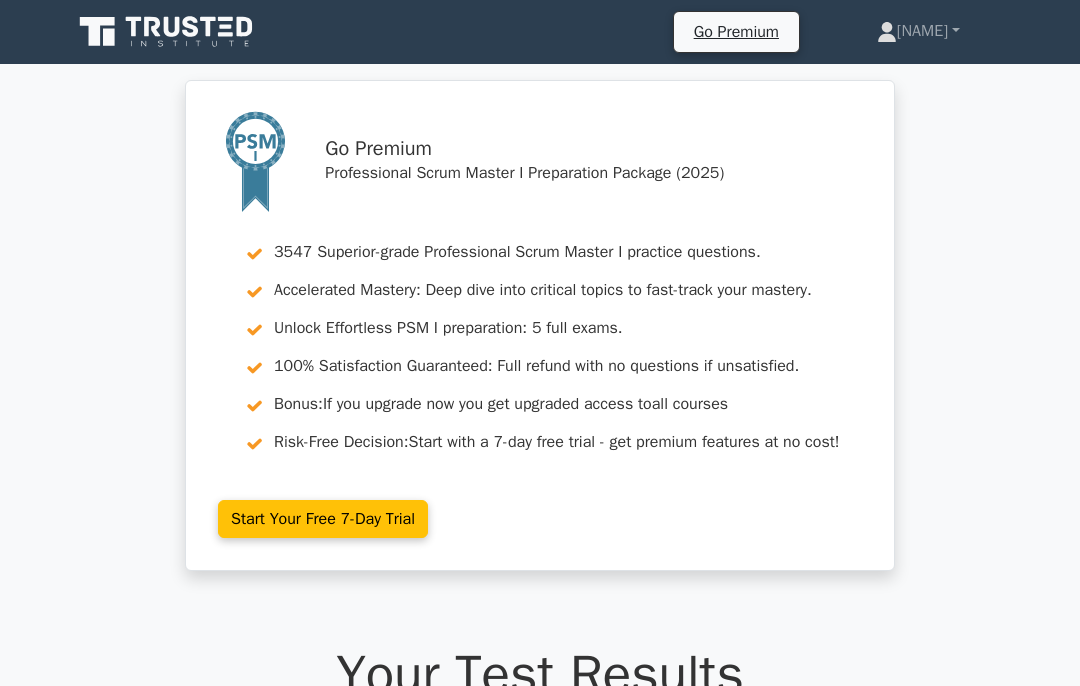 scroll, scrollTop: 0, scrollLeft: 0, axis: both 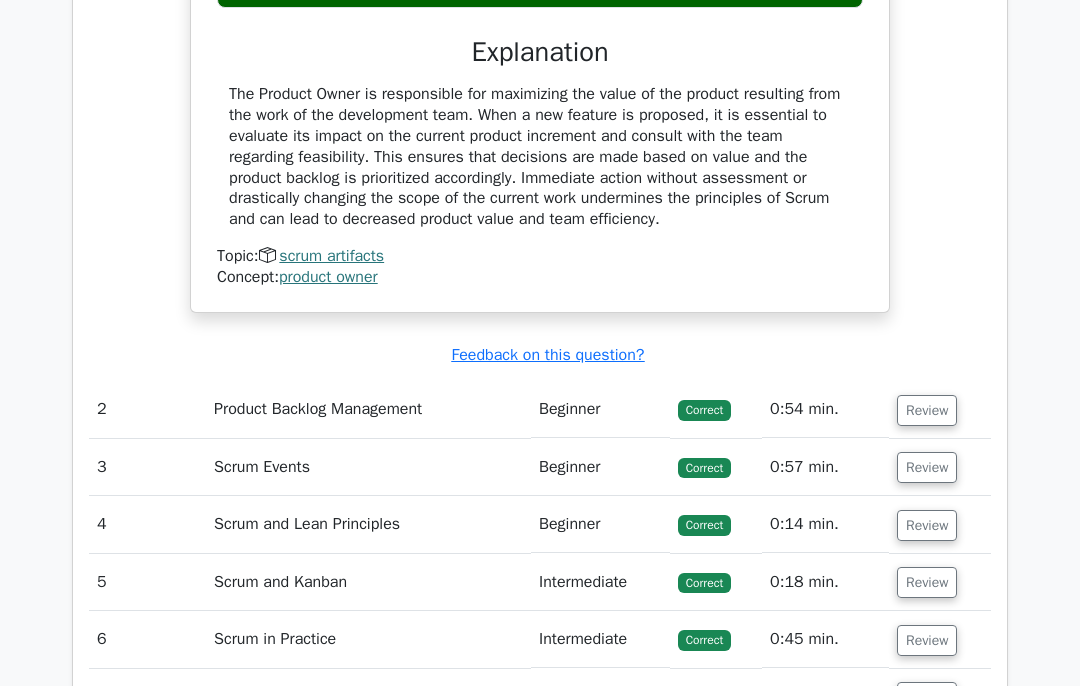 click on "Review" at bounding box center (927, 411) 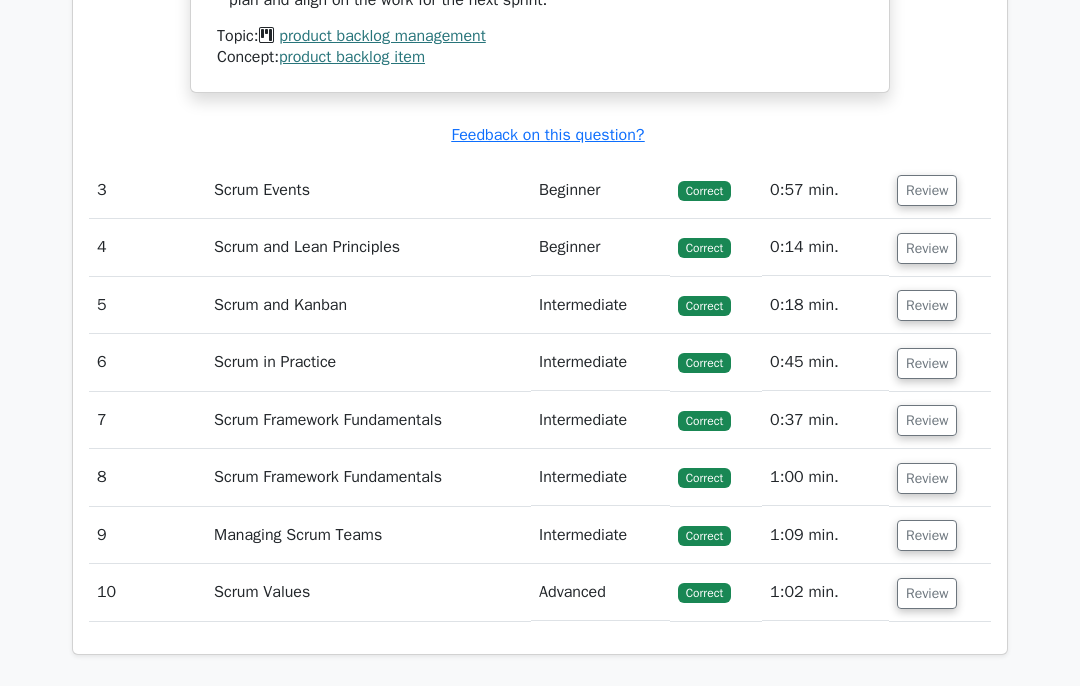 scroll, scrollTop: 3514, scrollLeft: 0, axis: vertical 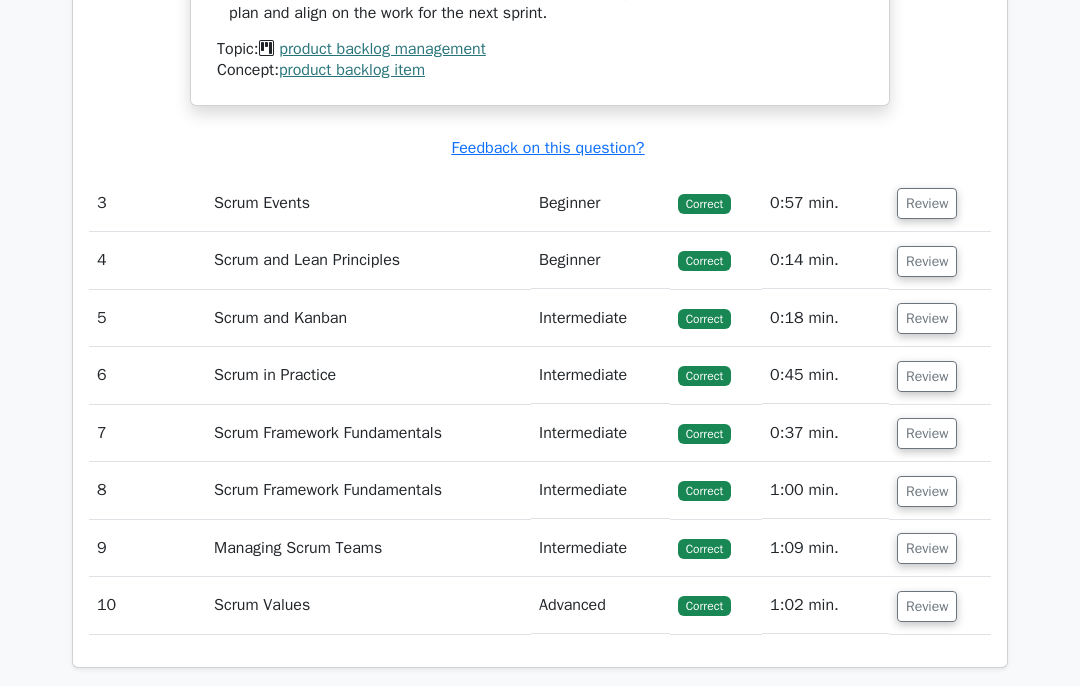 click on "Review" at bounding box center [927, 203] 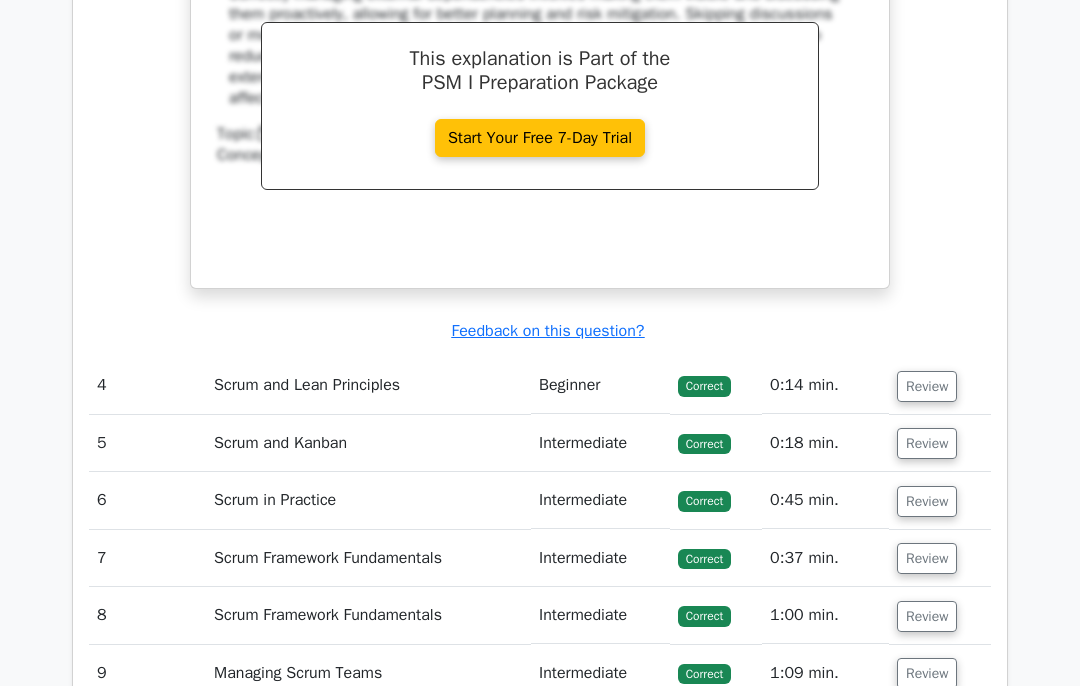scroll, scrollTop: 4326, scrollLeft: 0, axis: vertical 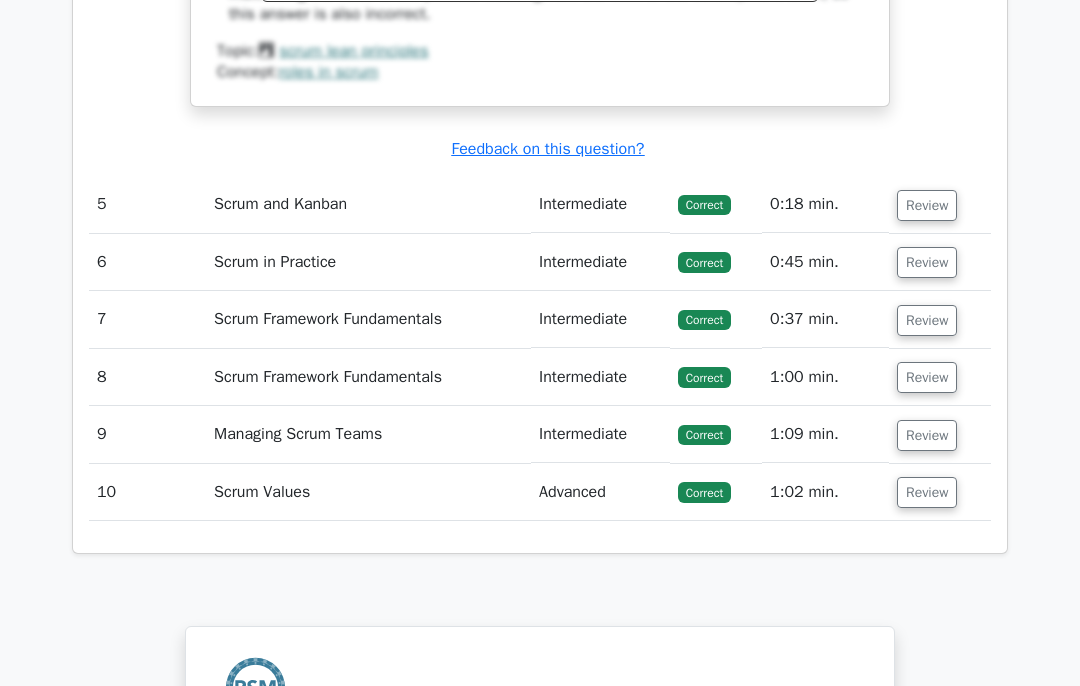 click on "Review" at bounding box center [927, 205] 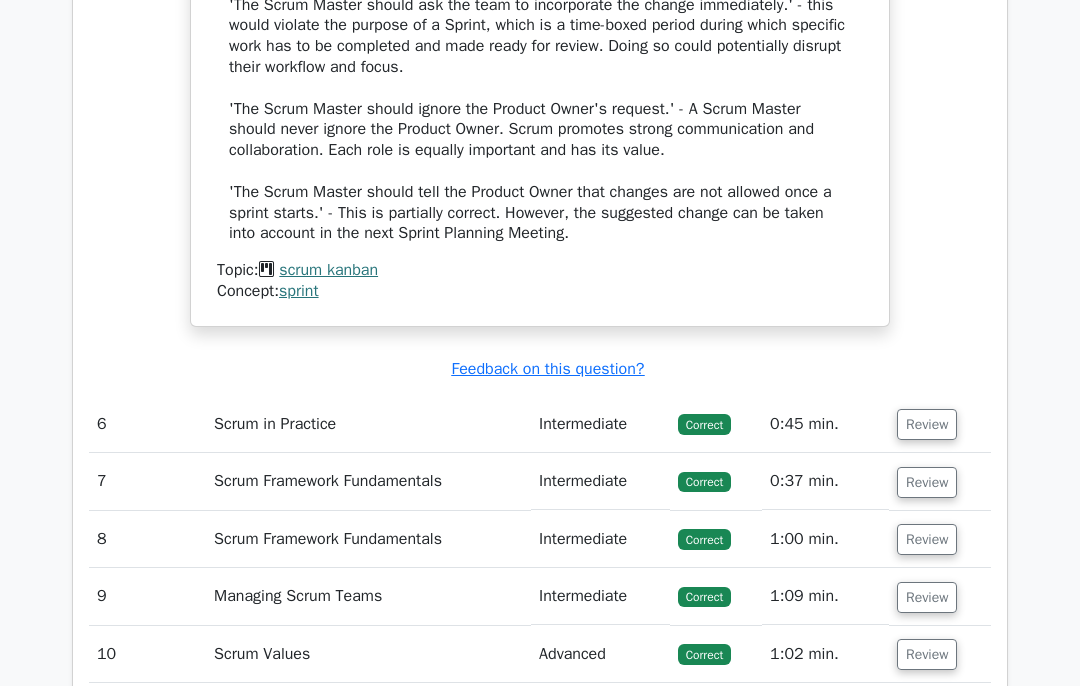 scroll, scrollTop: 6288, scrollLeft: 0, axis: vertical 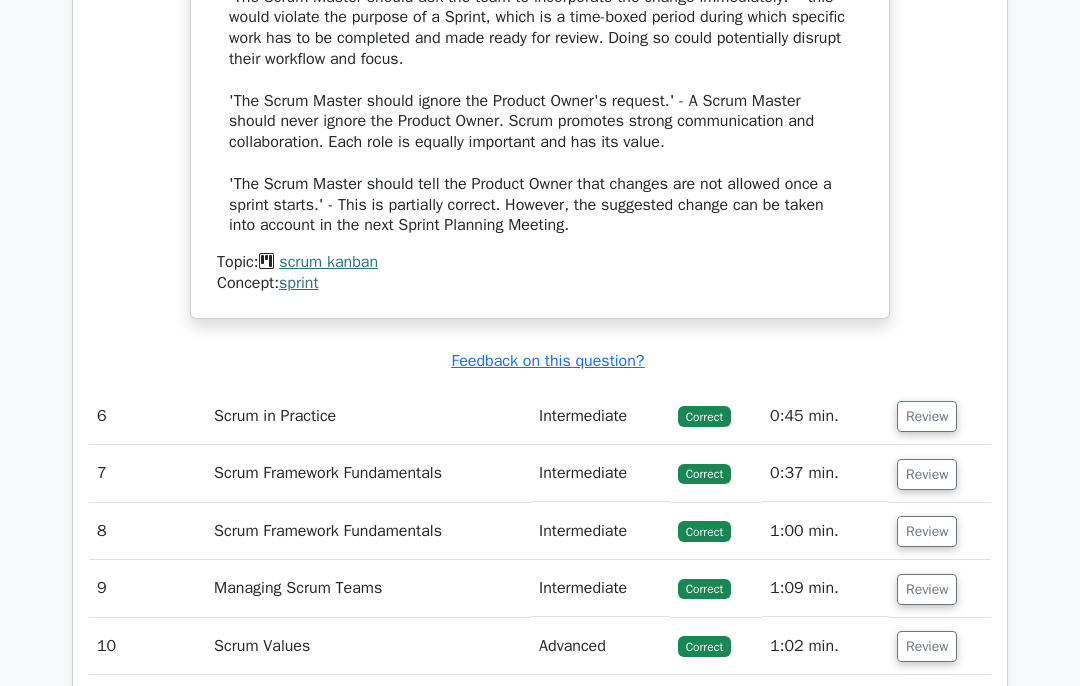 click on "Review" at bounding box center (927, 416) 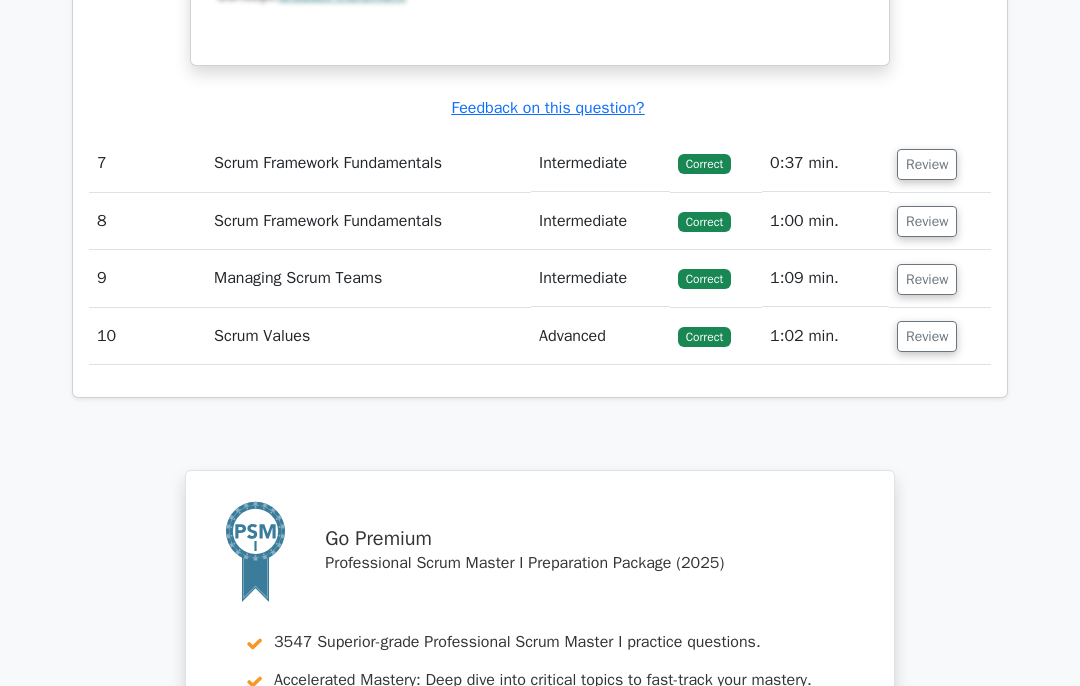 scroll, scrollTop: 7670, scrollLeft: 0, axis: vertical 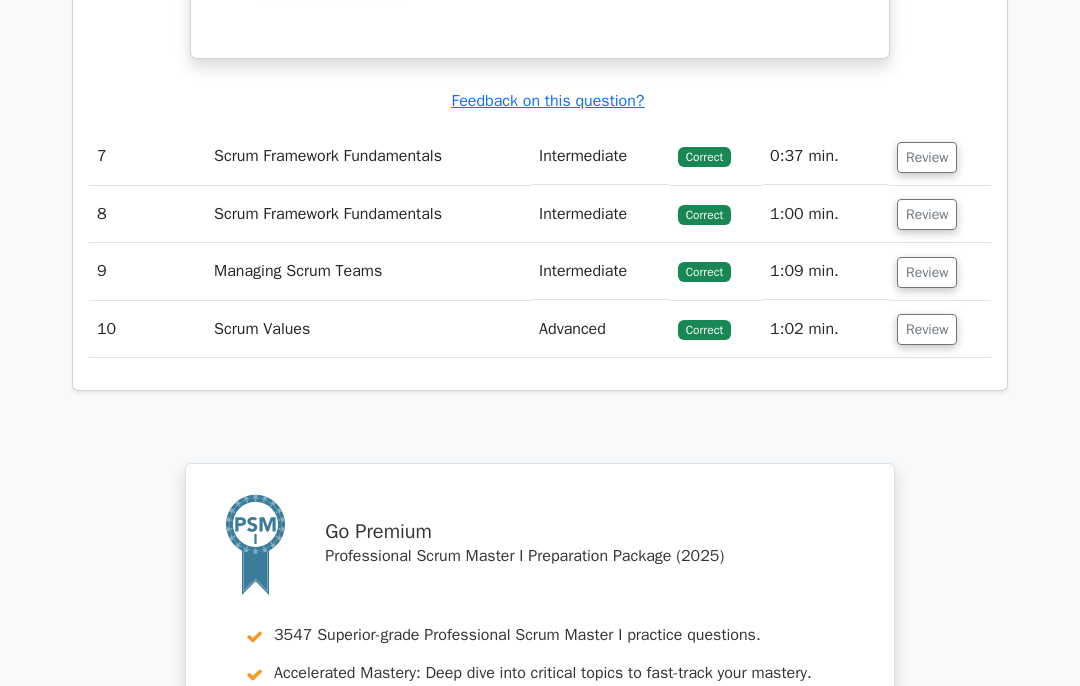 click on "Review" at bounding box center [927, 157] 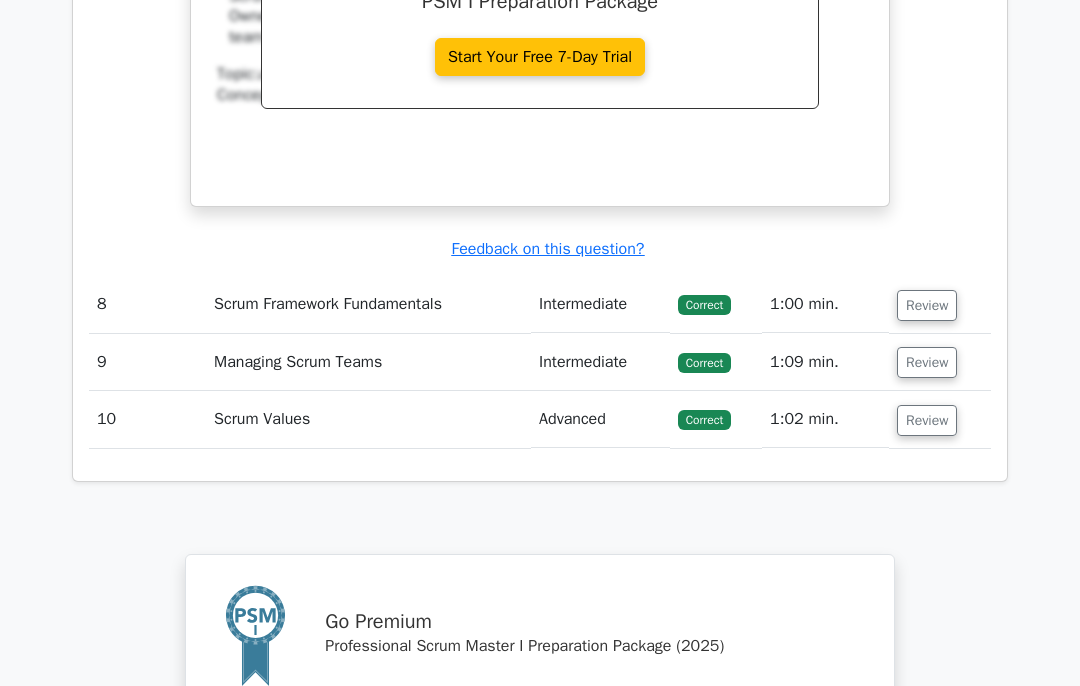 scroll, scrollTop: 8579, scrollLeft: 0, axis: vertical 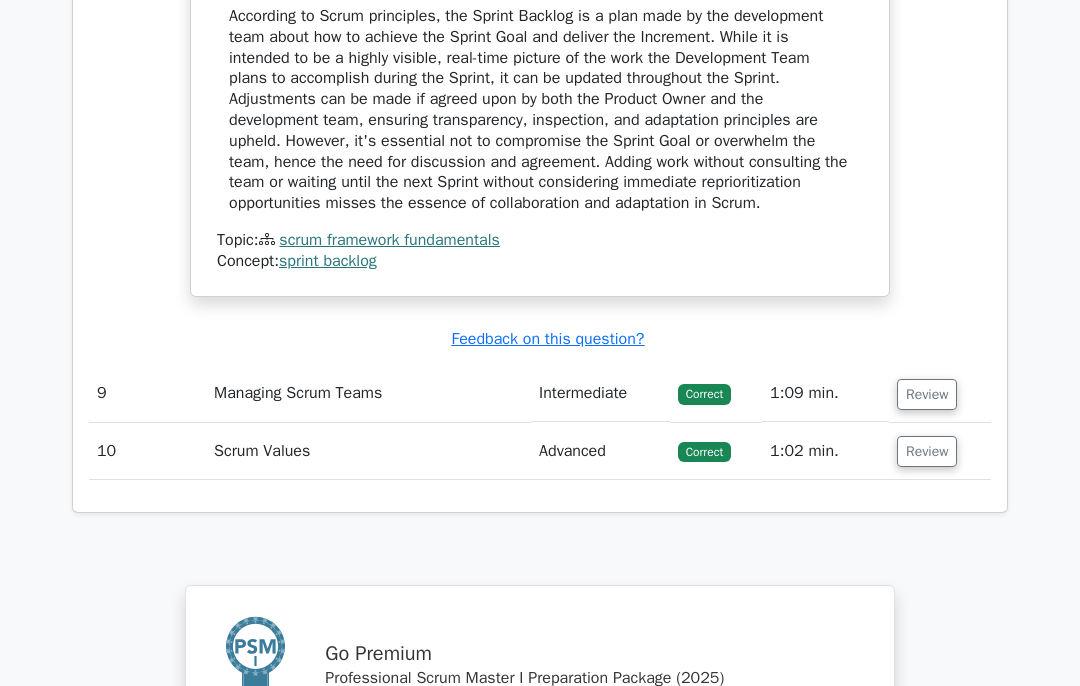 click on "Review" at bounding box center (927, 395) 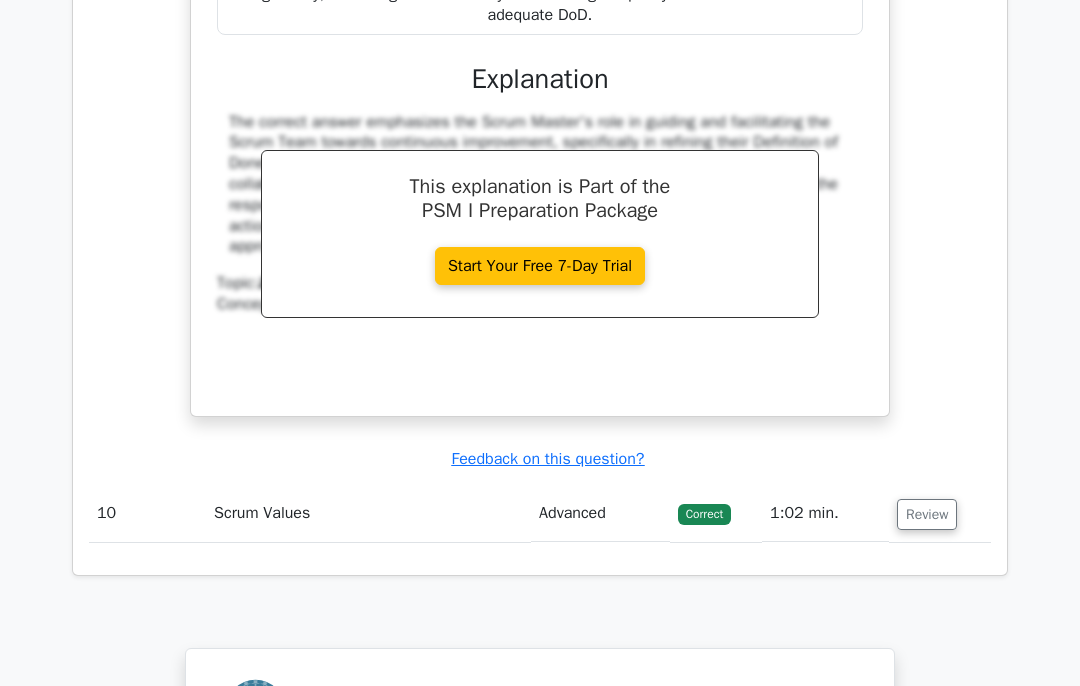 scroll, scrollTop: 10474, scrollLeft: 0, axis: vertical 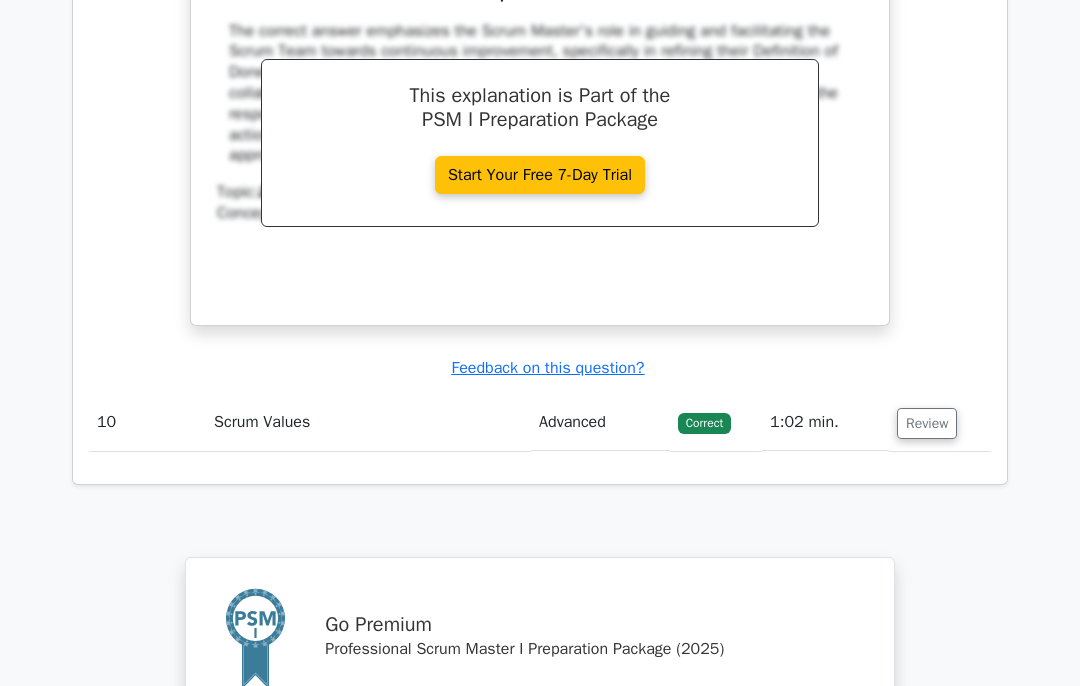 click on "Review" at bounding box center (927, 423) 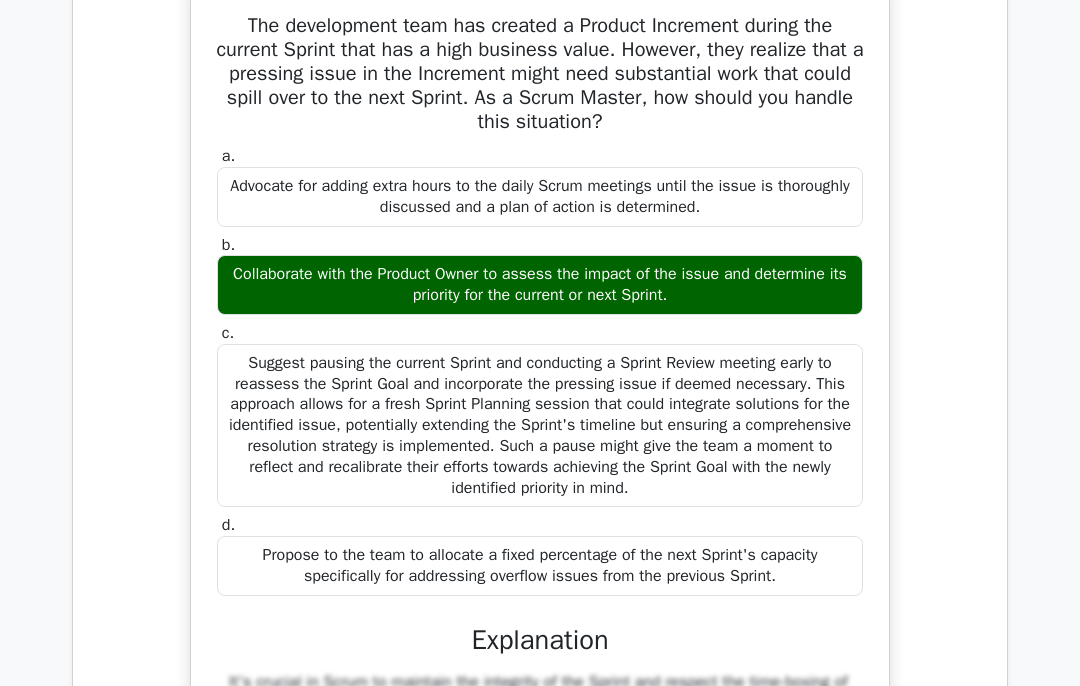 scroll, scrollTop: 6750, scrollLeft: 0, axis: vertical 